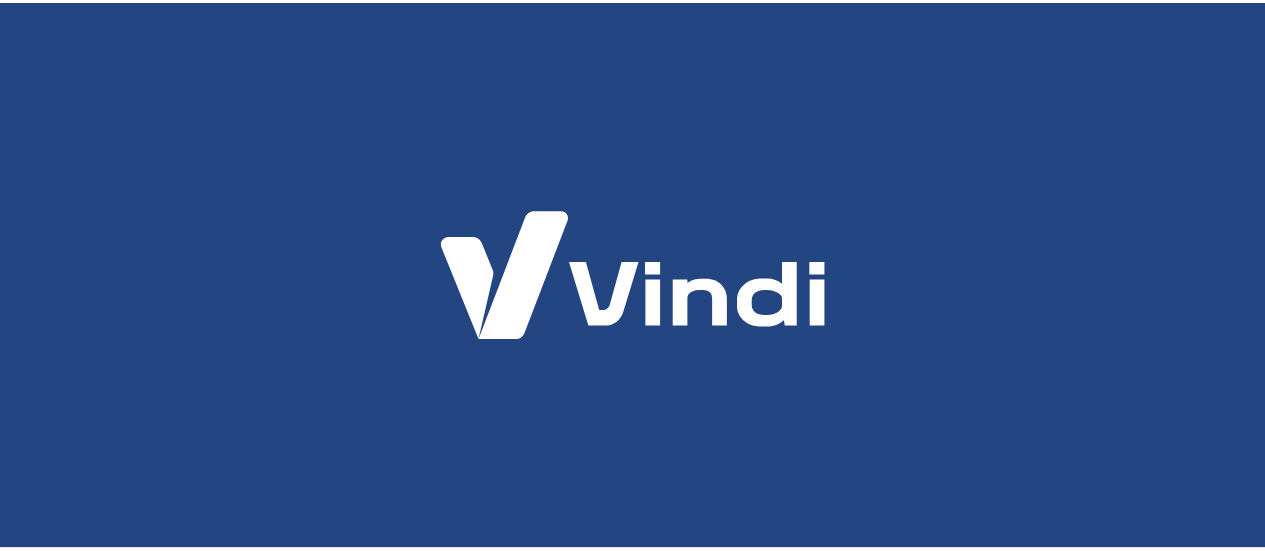 scroll, scrollTop: 0, scrollLeft: 0, axis: both 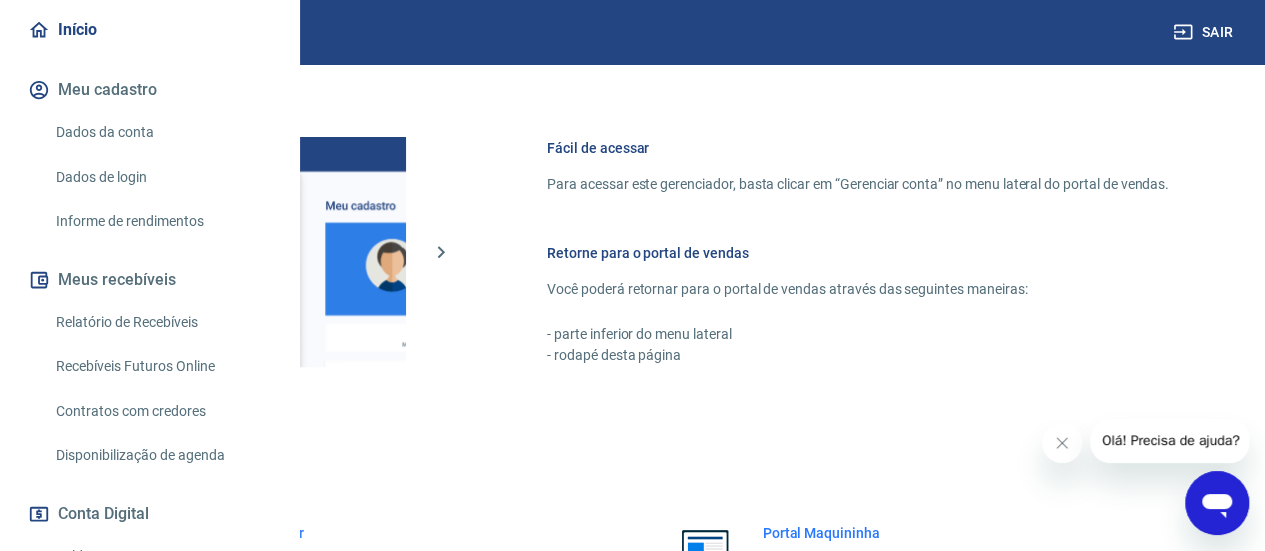 drag, startPoint x: 732, startPoint y: 293, endPoint x: 716, endPoint y: 317, distance: 28.84441 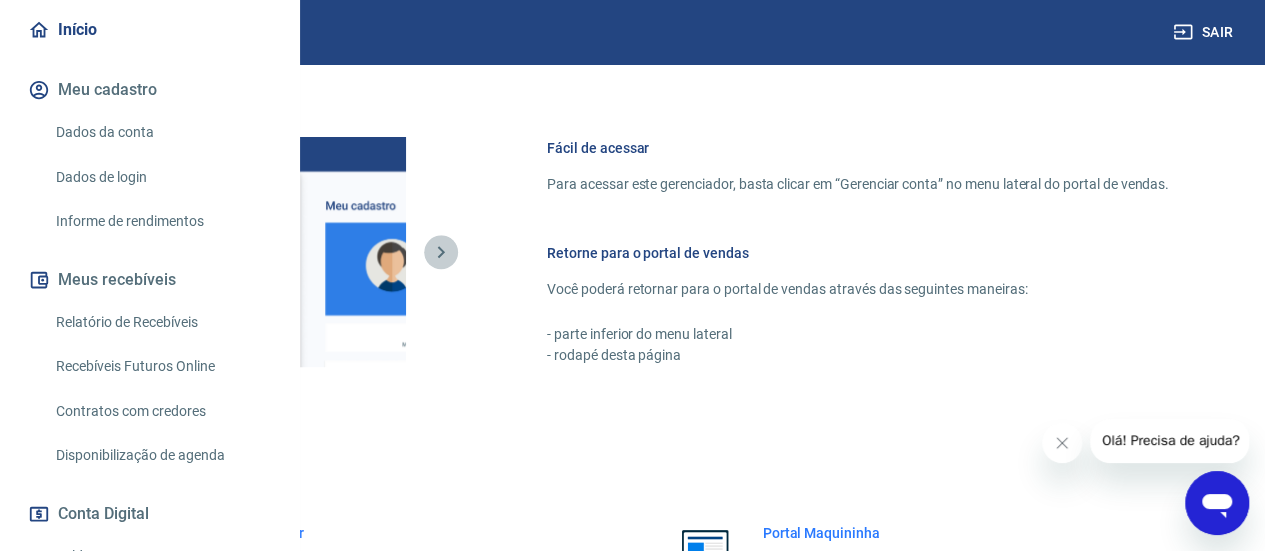 click 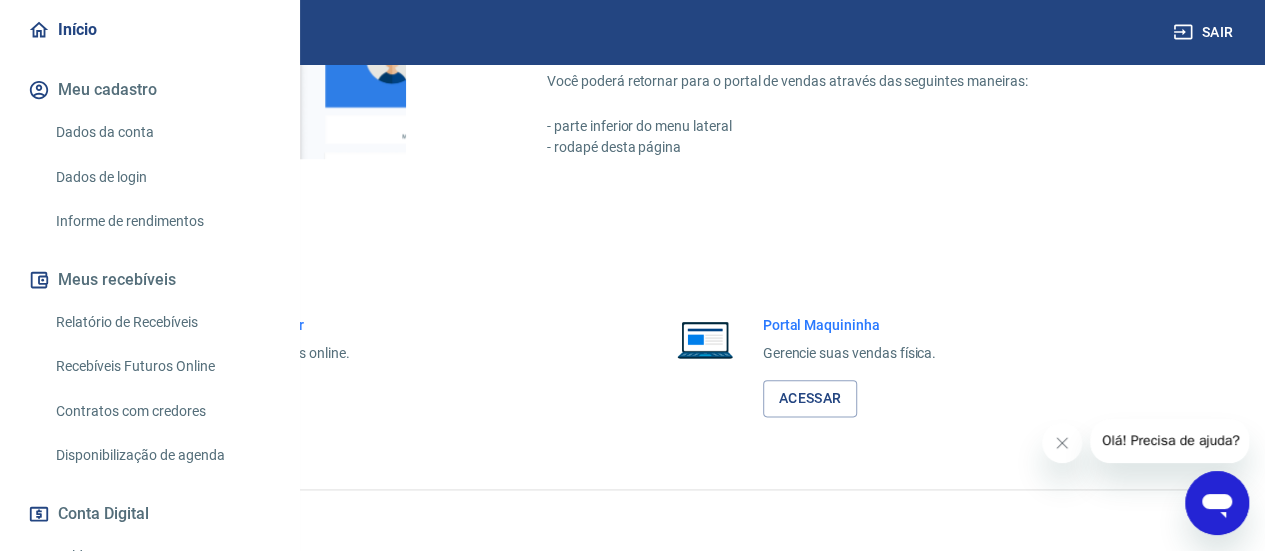 scroll, scrollTop: 1087, scrollLeft: 0, axis: vertical 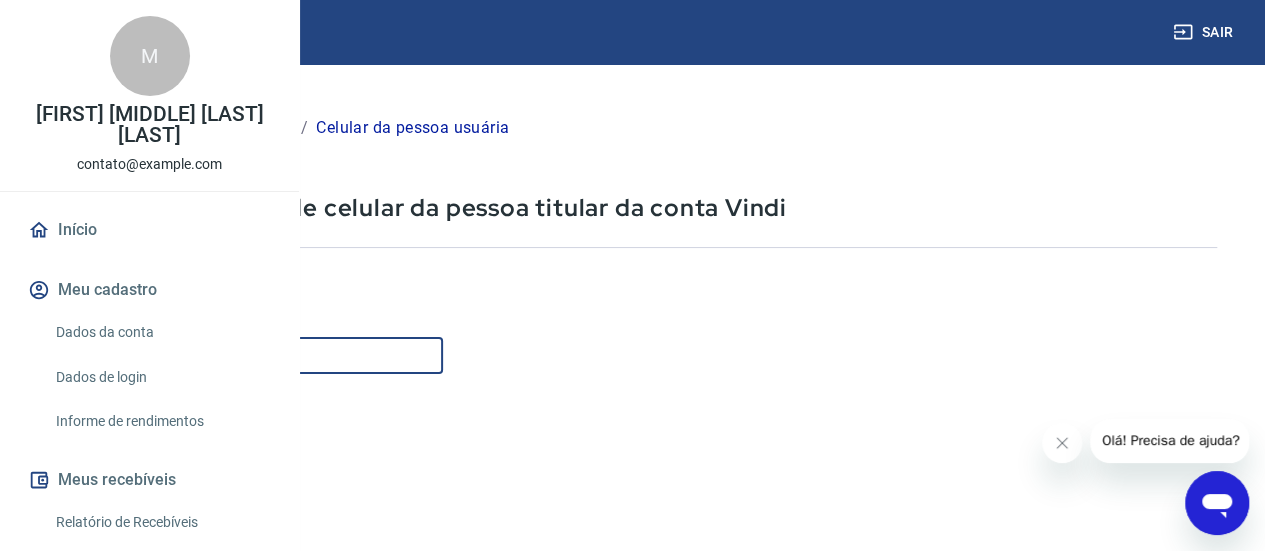 click on "Celular" at bounding box center [249, 355] 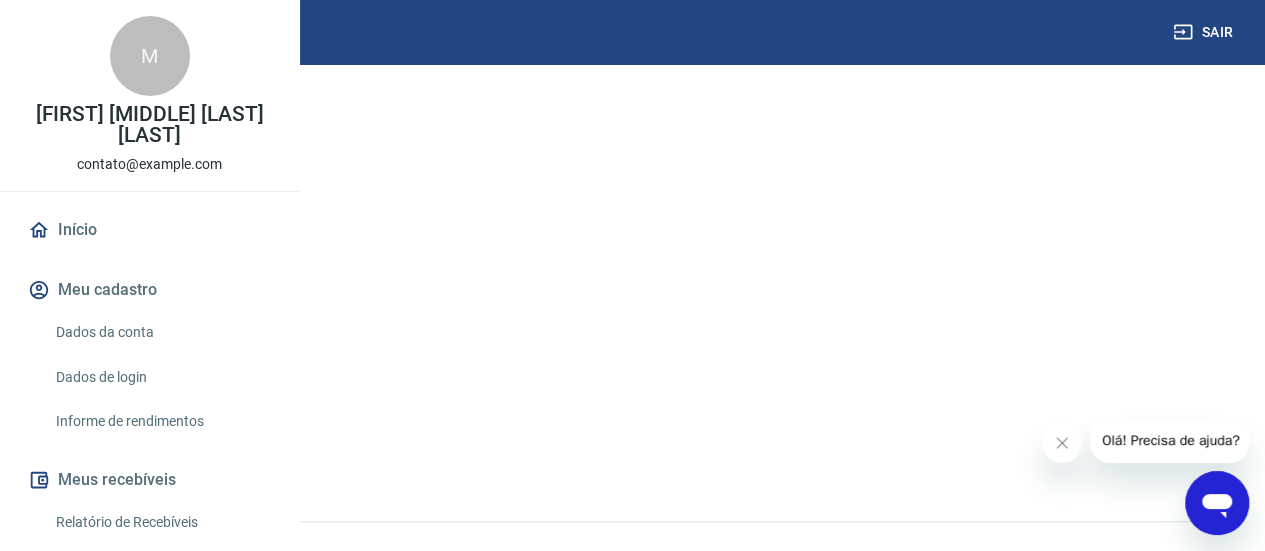 scroll, scrollTop: 394, scrollLeft: 0, axis: vertical 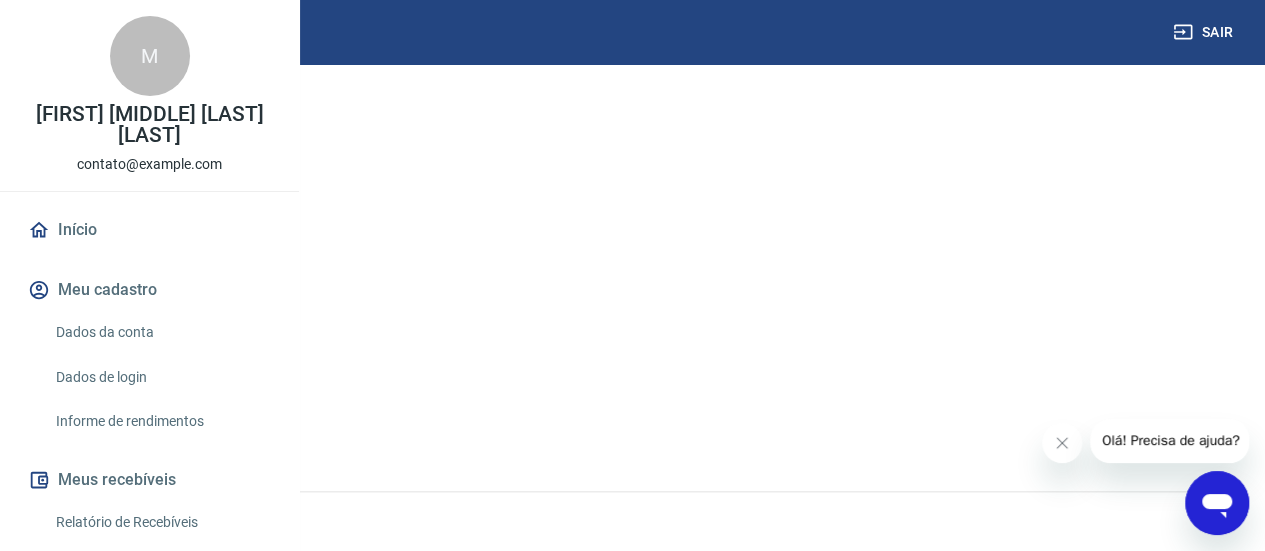 click on "Continuar" at bounding box center [111, 420] 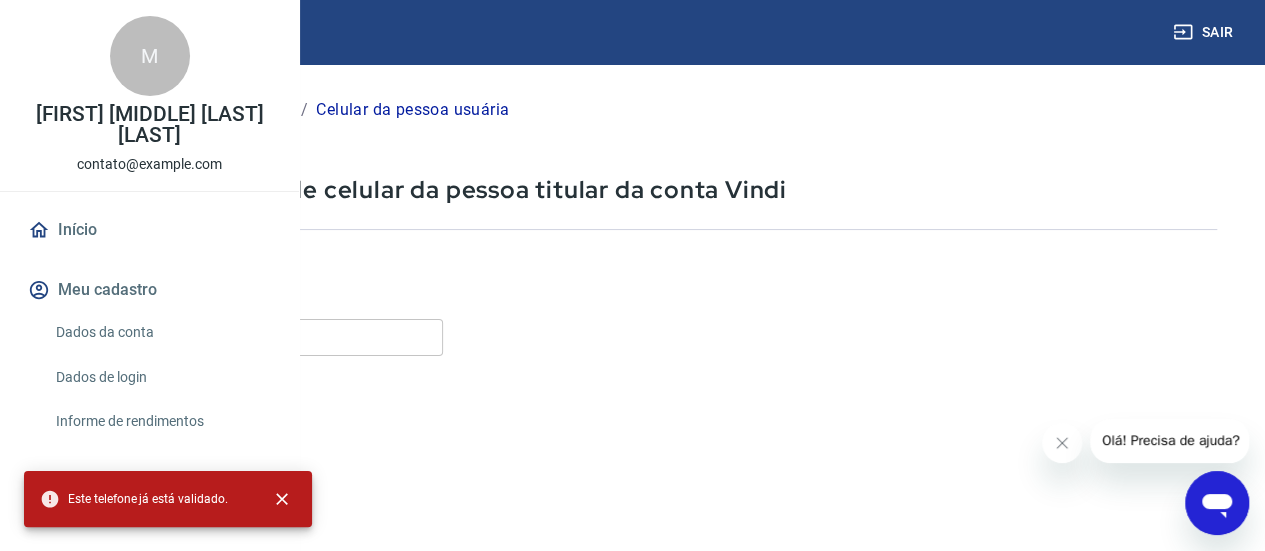 scroll, scrollTop: 0, scrollLeft: 0, axis: both 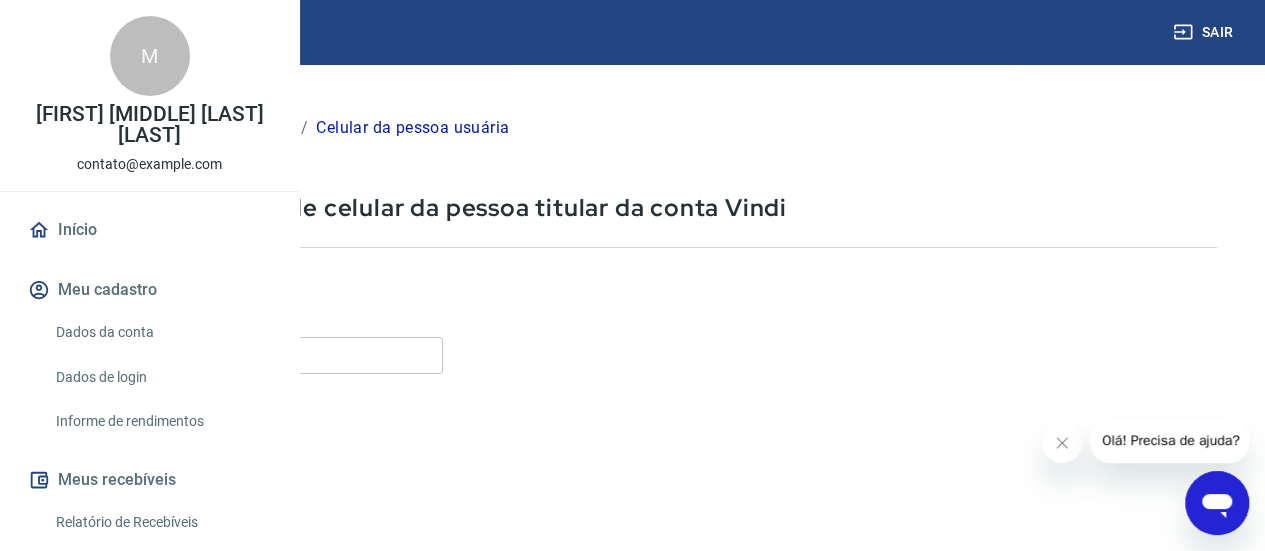 click on "Dados de login" at bounding box center [237, 128] 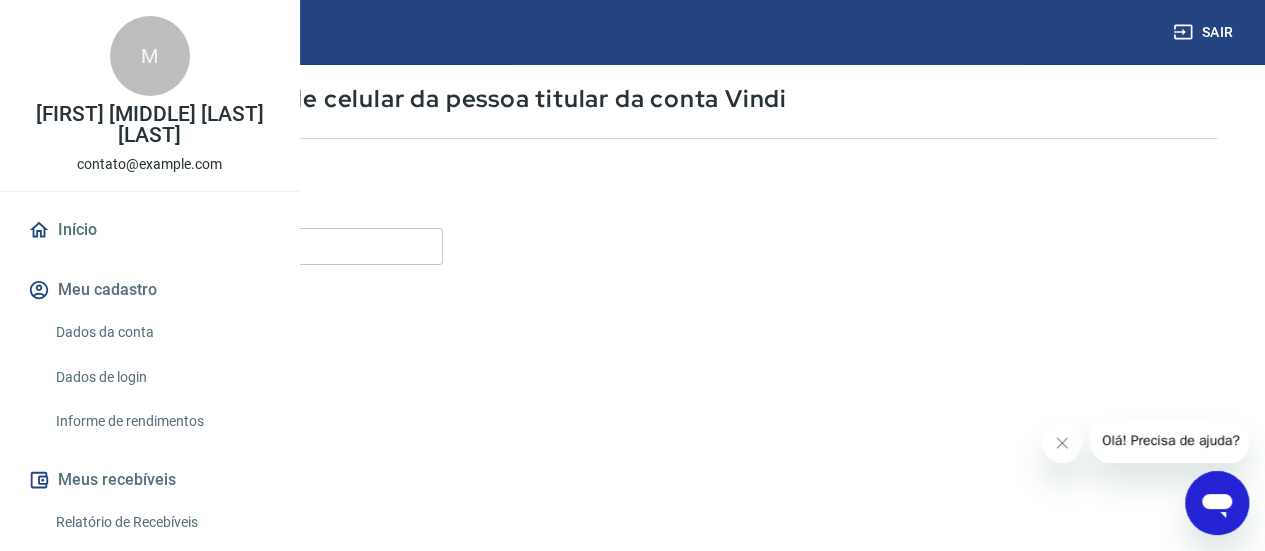 scroll, scrollTop: 0, scrollLeft: 0, axis: both 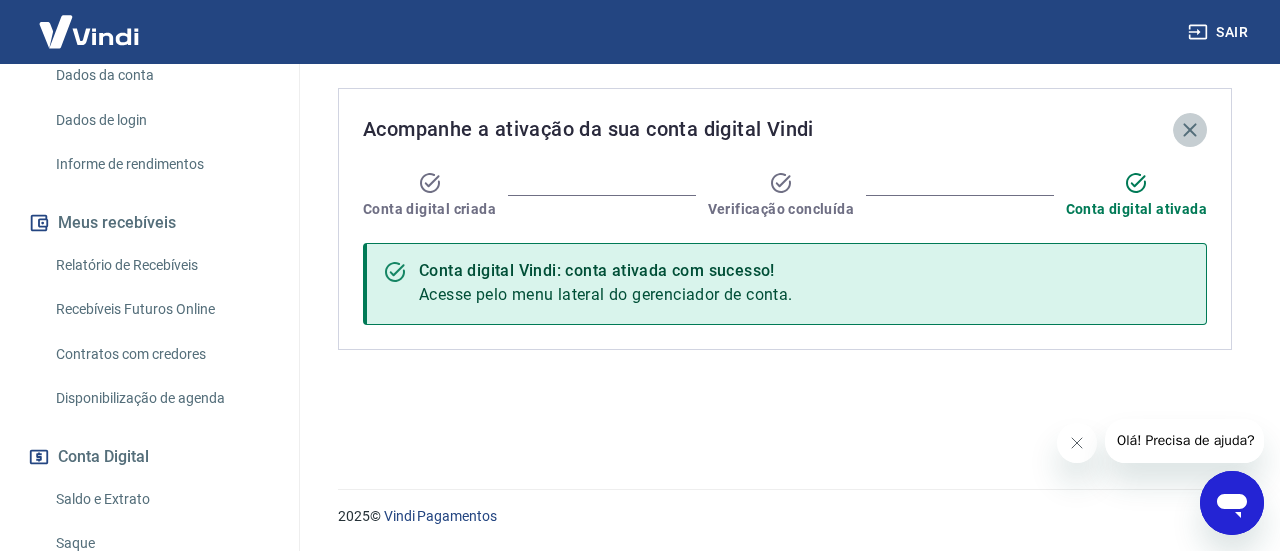 click 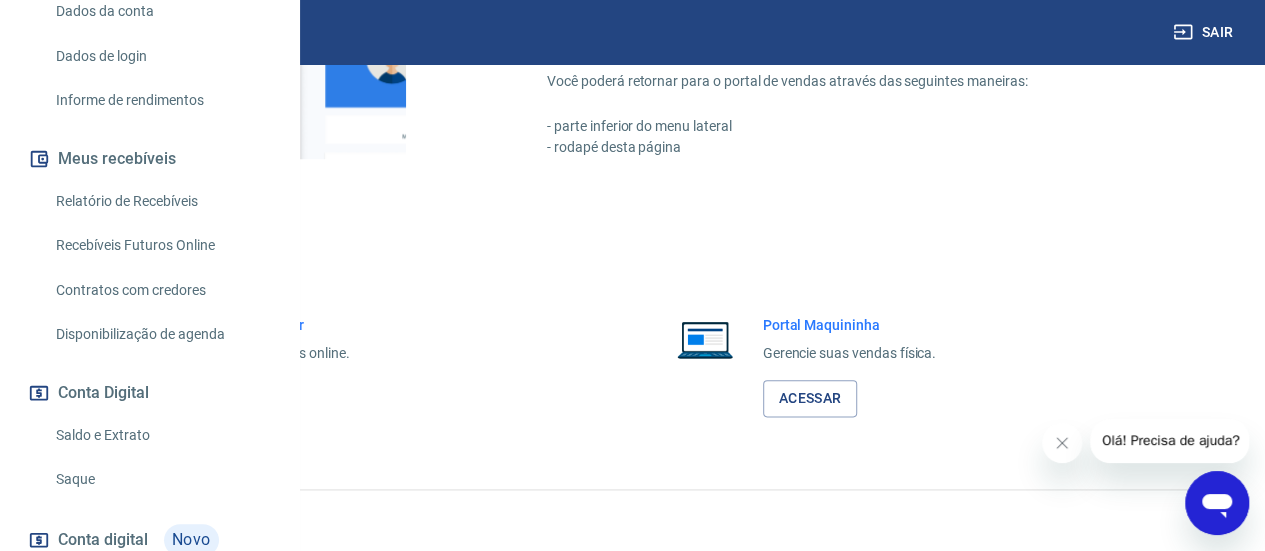 scroll, scrollTop: 1087, scrollLeft: 0, axis: vertical 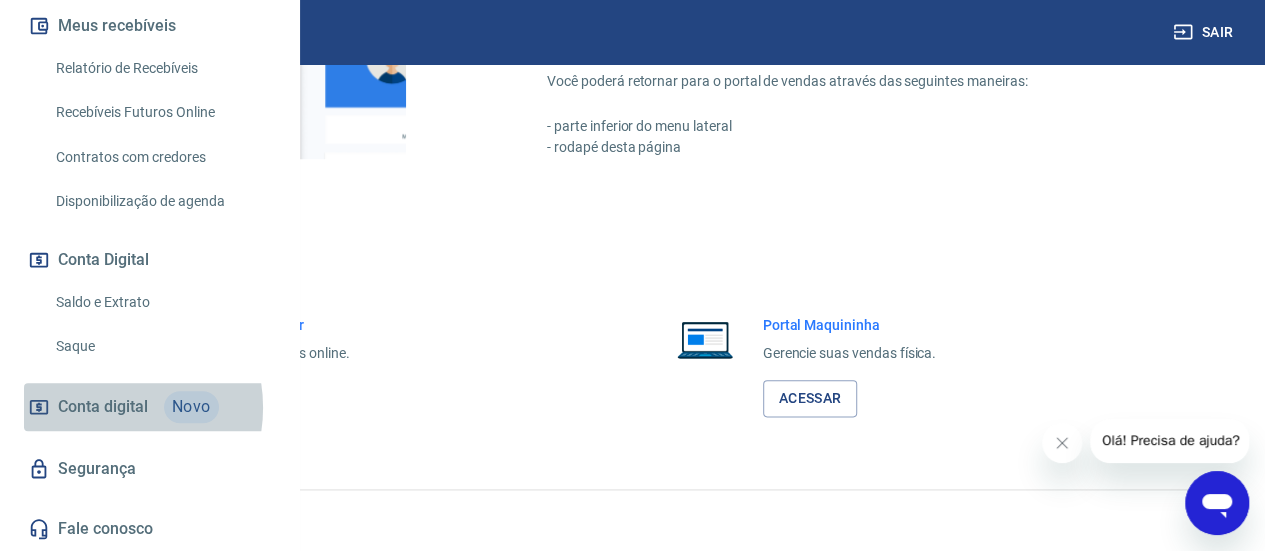 click on "Conta digital" at bounding box center (103, 407) 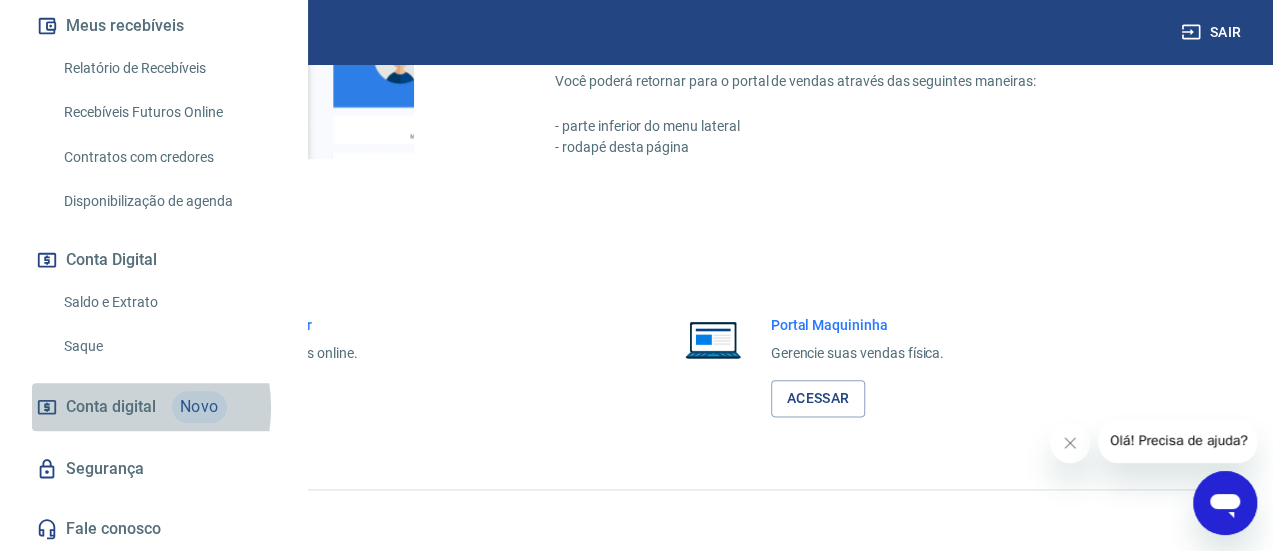 scroll, scrollTop: 0, scrollLeft: 0, axis: both 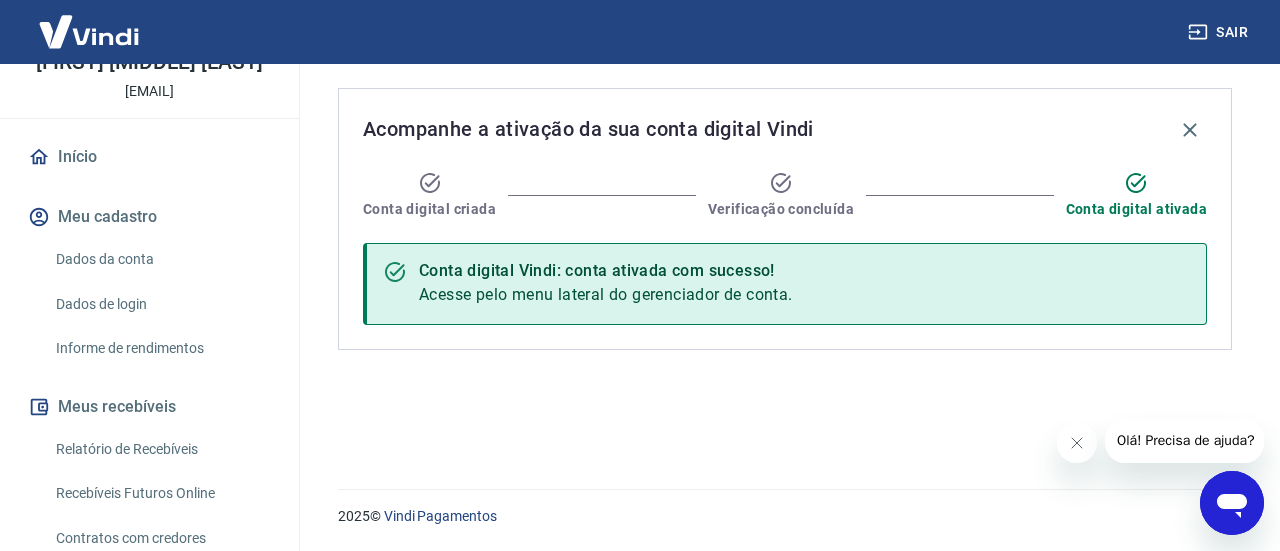 click on "Início Meu cadastro Dados da conta Dados de login Informe de rendimentos Meus recebíveis Relatório de Recebíveis Recebíveis Futuros Online Contratos com credores Disponibilização de agenda Conta Digital Saldo e Extrato Saque Conta digital Novo Segurança Fale conosco" at bounding box center (149, 533) 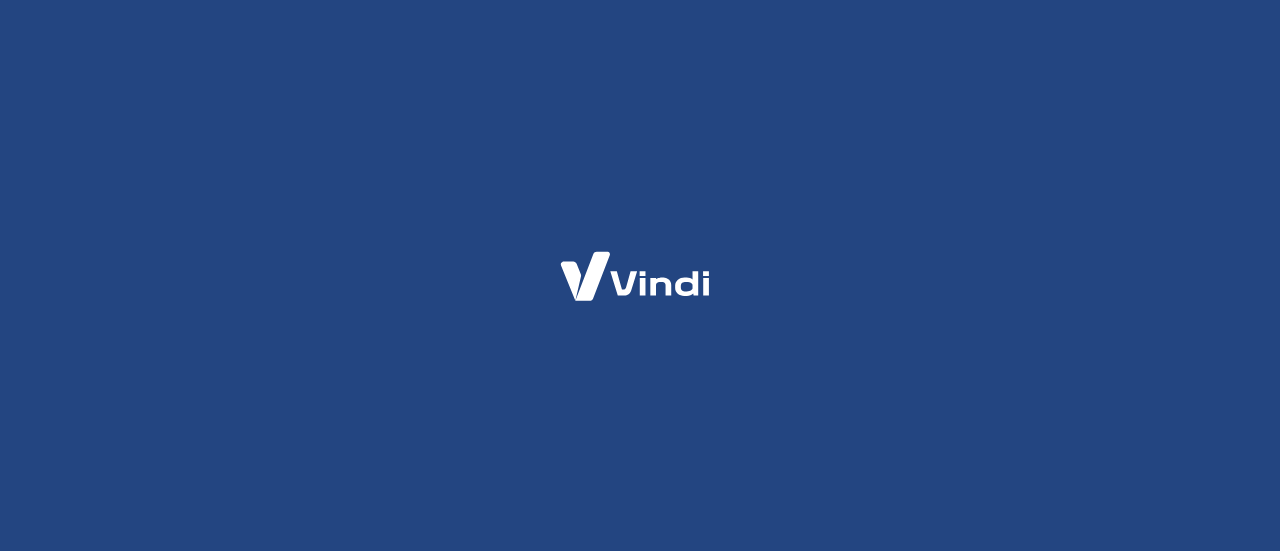scroll, scrollTop: 0, scrollLeft: 0, axis: both 